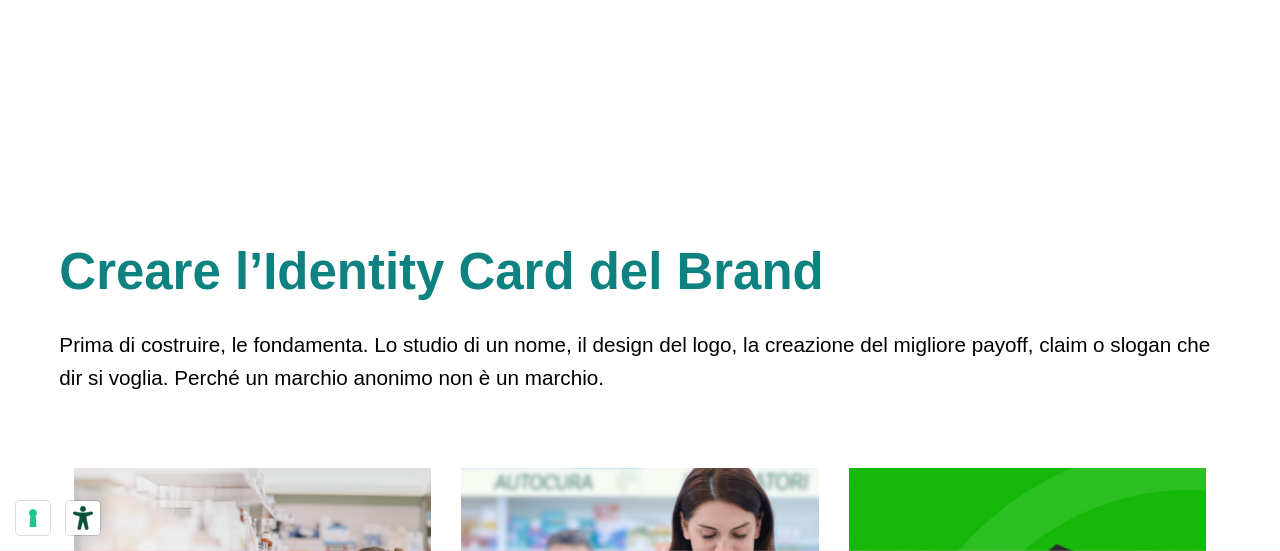 scroll, scrollTop: 6300, scrollLeft: 0, axis: vertical 